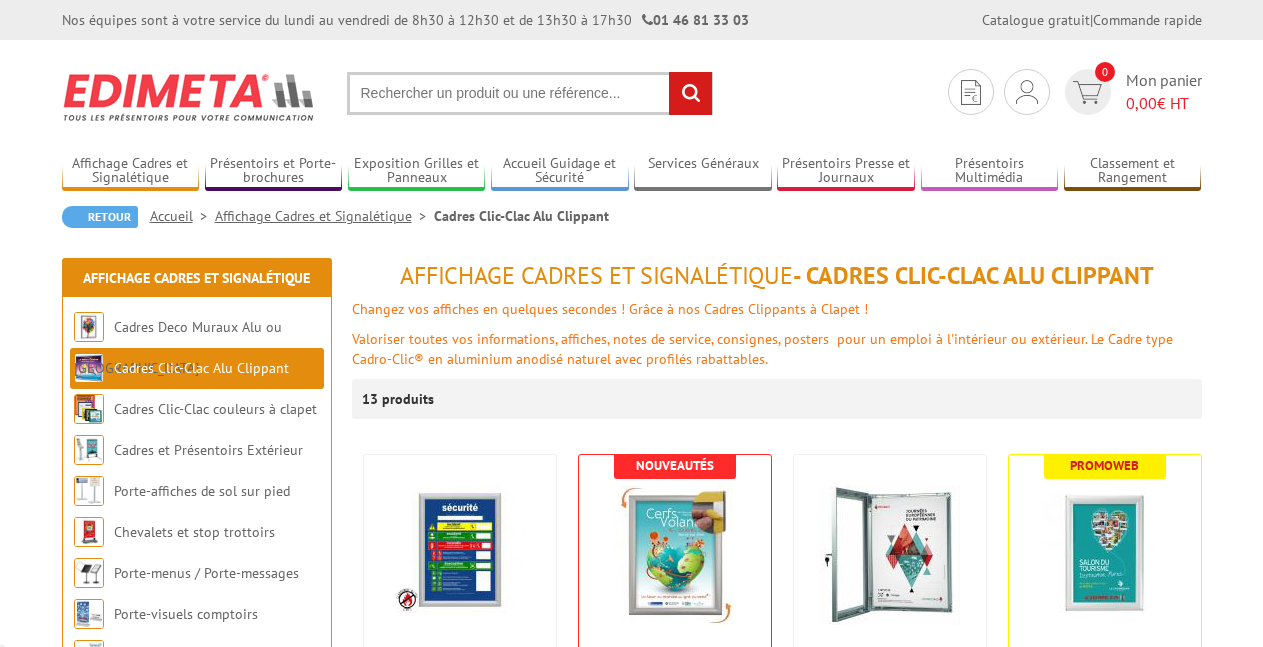 scroll, scrollTop: 0, scrollLeft: 0, axis: both 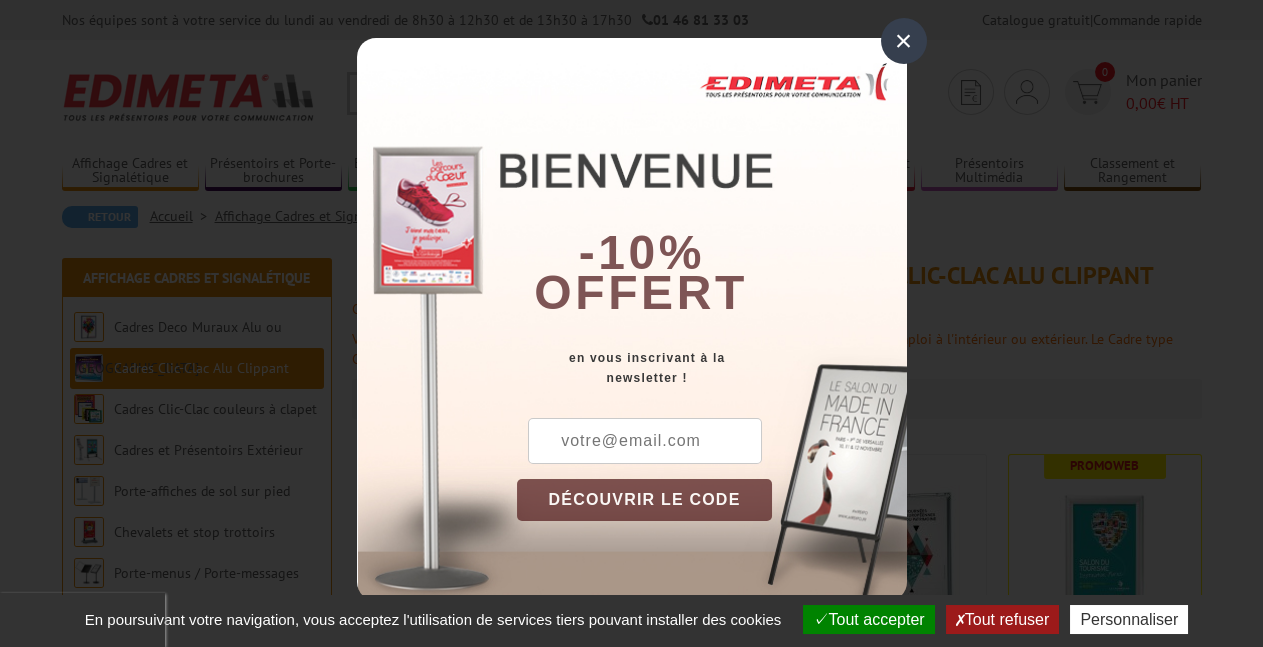 click on "DÉCOUVRIR LE CODE" at bounding box center [645, 500] 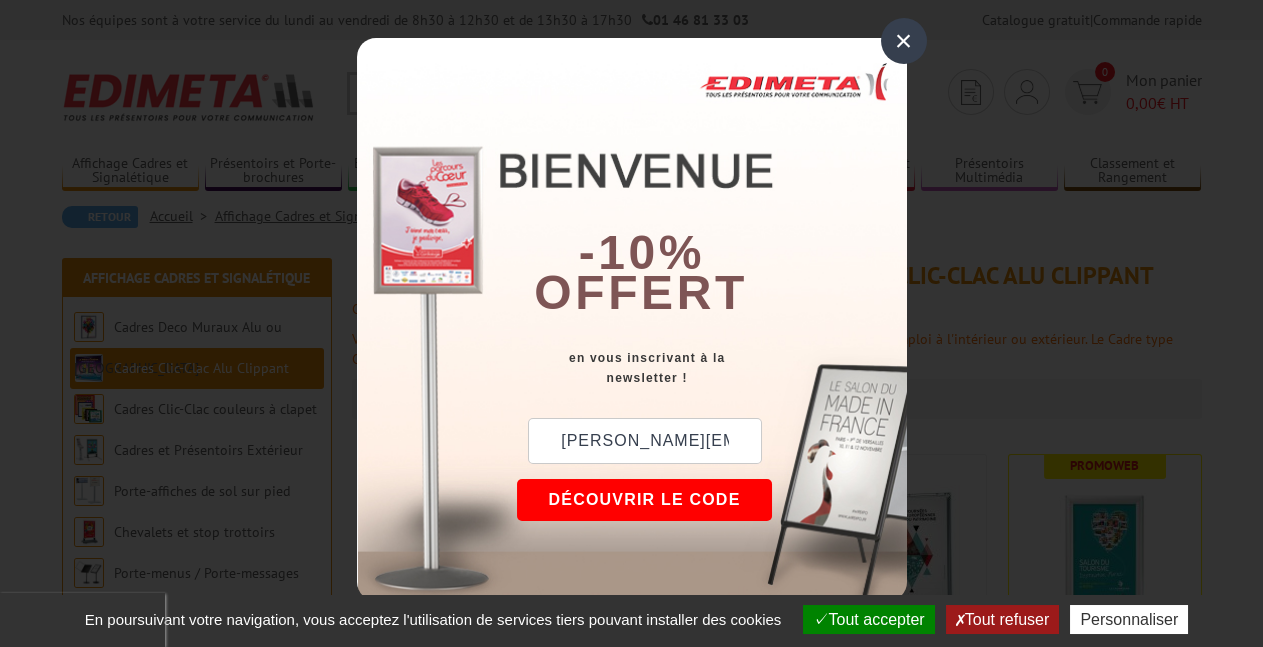 click on "DÉCOUVRIR LE CODE" at bounding box center [645, 500] 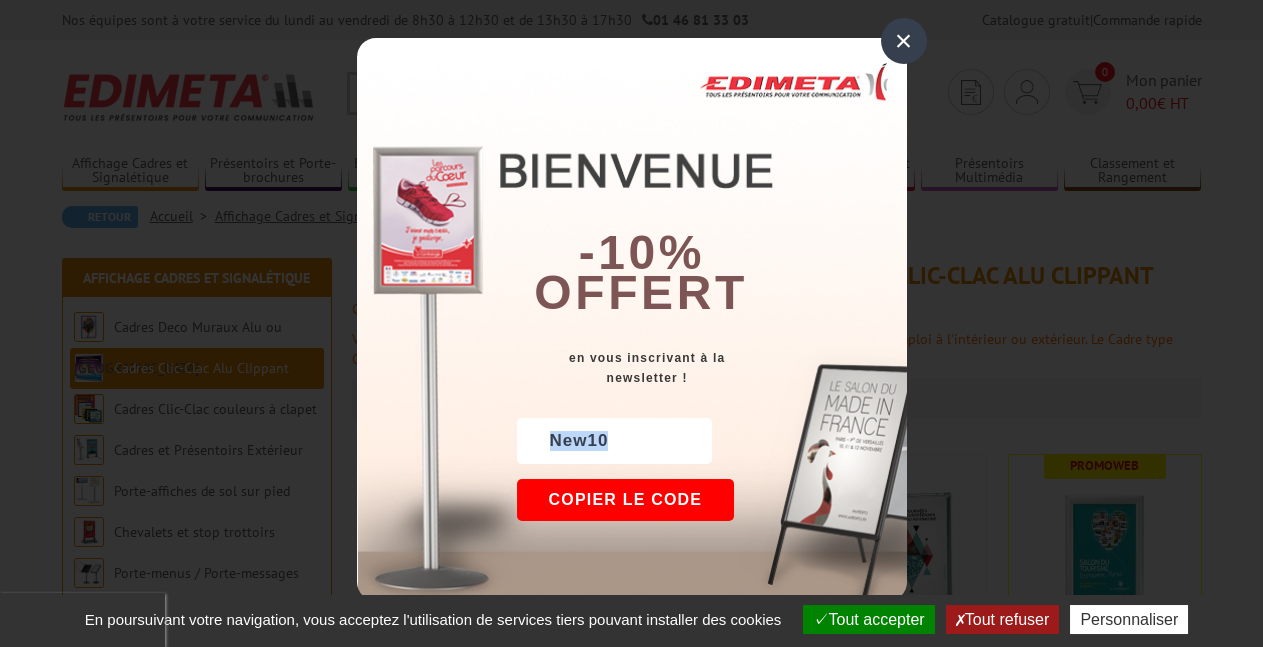drag, startPoint x: 623, startPoint y: 443, endPoint x: 527, endPoint y: 433, distance: 96.519424 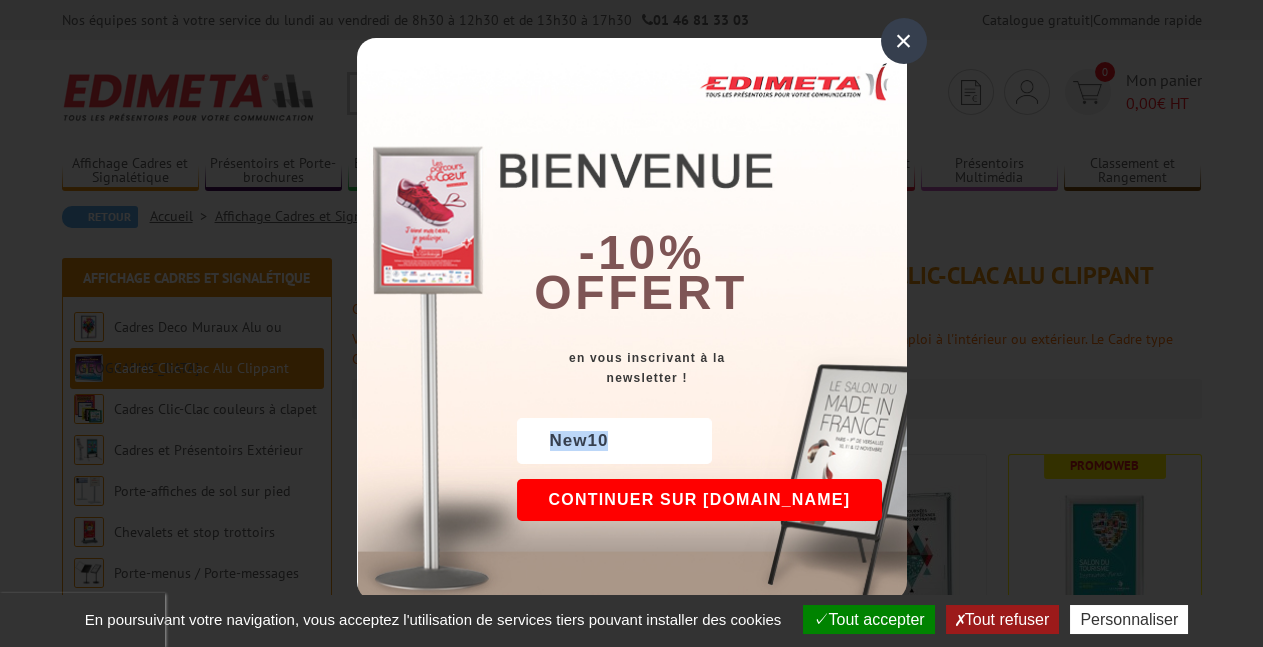click on "Continuer sur edimeta.fr" at bounding box center (700, 500) 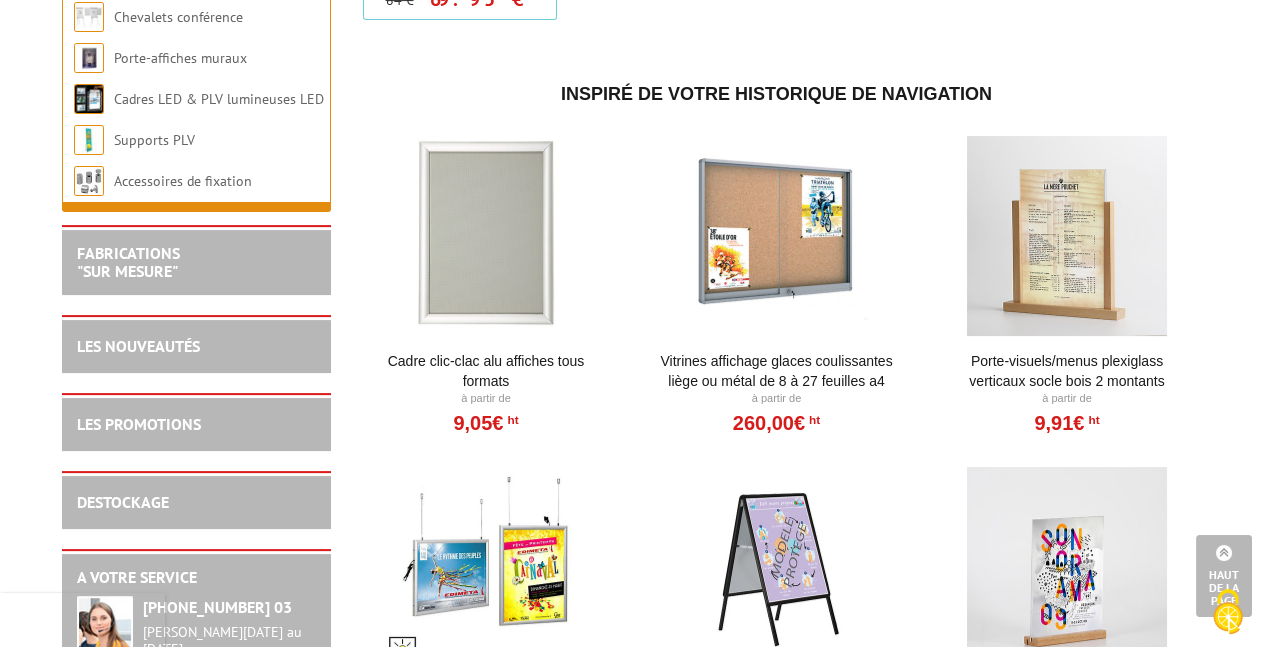 scroll, scrollTop: 1746, scrollLeft: 0, axis: vertical 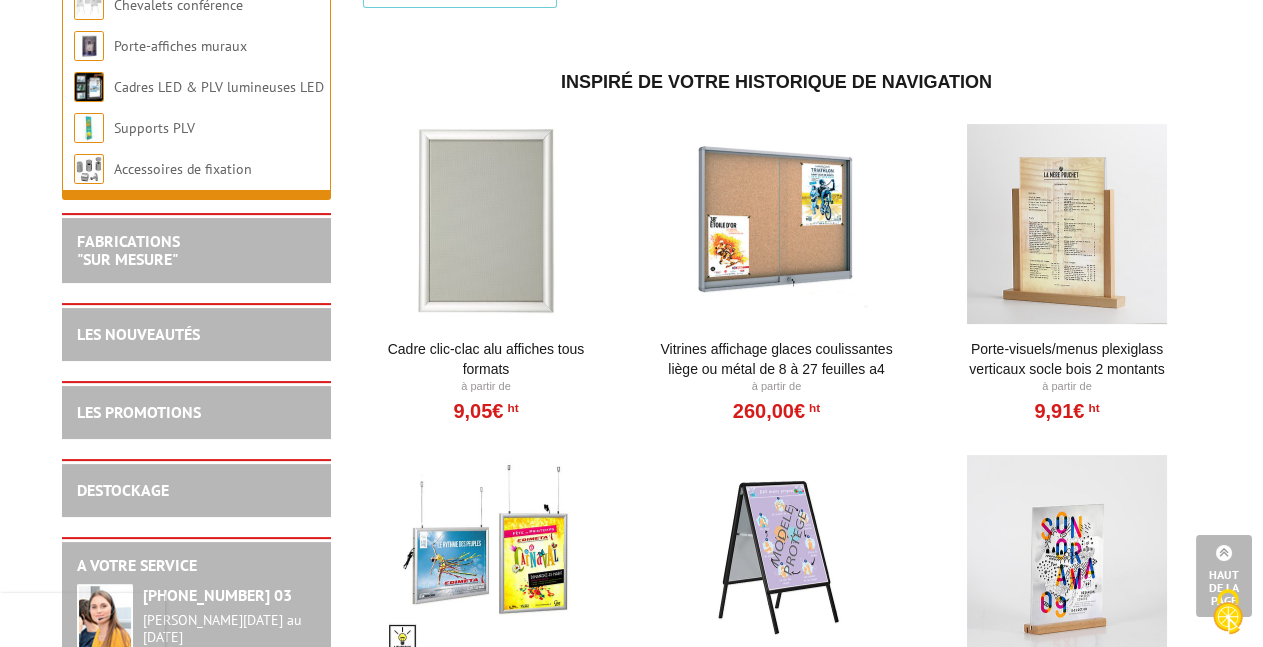 click on "A votre service
+33 (0)1 46 81 33 03
Du Lundi au Vendredi
08h30 à 12h30
13h30 à 17h30
ON VOUS RAPPELLE ?
CONTACTEZ-NOUS" at bounding box center (197, 667) 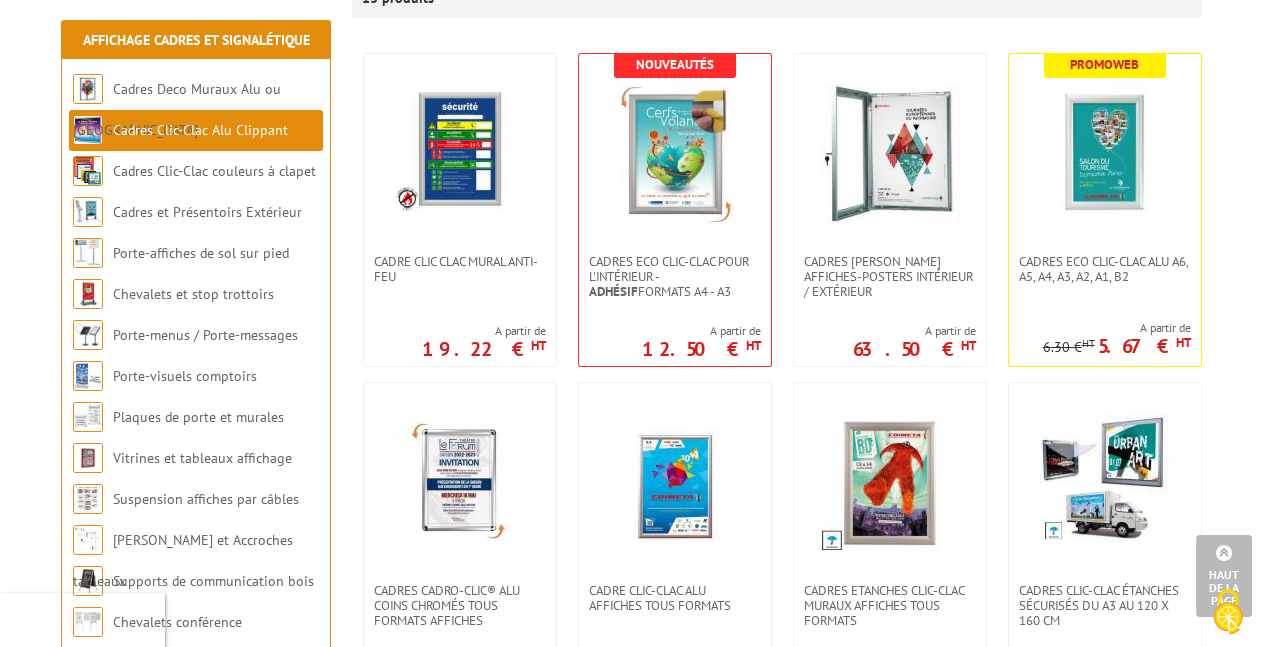 scroll, scrollTop: 294, scrollLeft: 0, axis: vertical 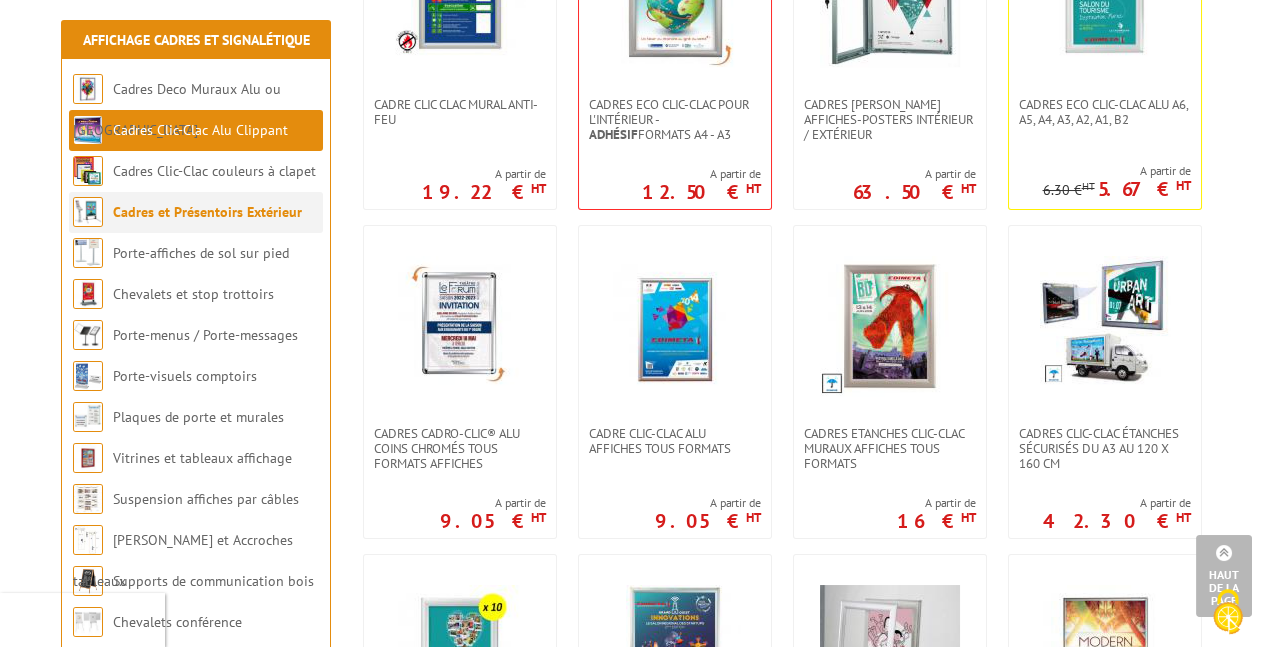click on "Cadres et Présentoirs Extérieur" at bounding box center (207, 212) 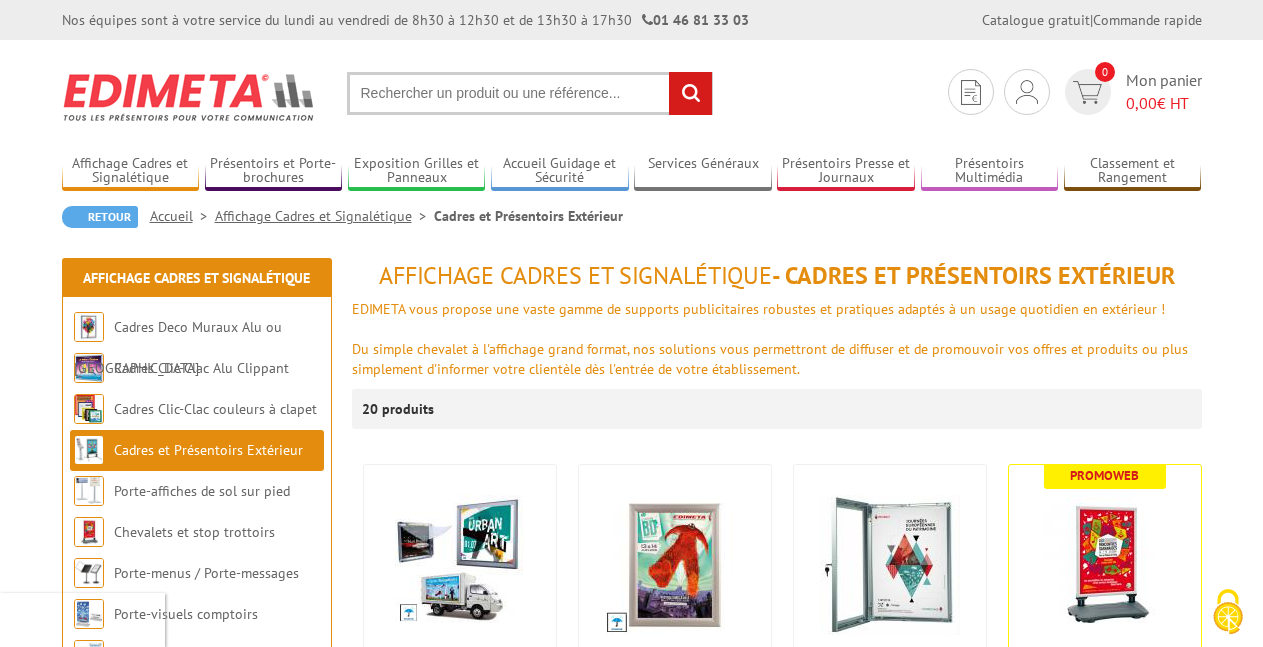 scroll, scrollTop: 0, scrollLeft: 0, axis: both 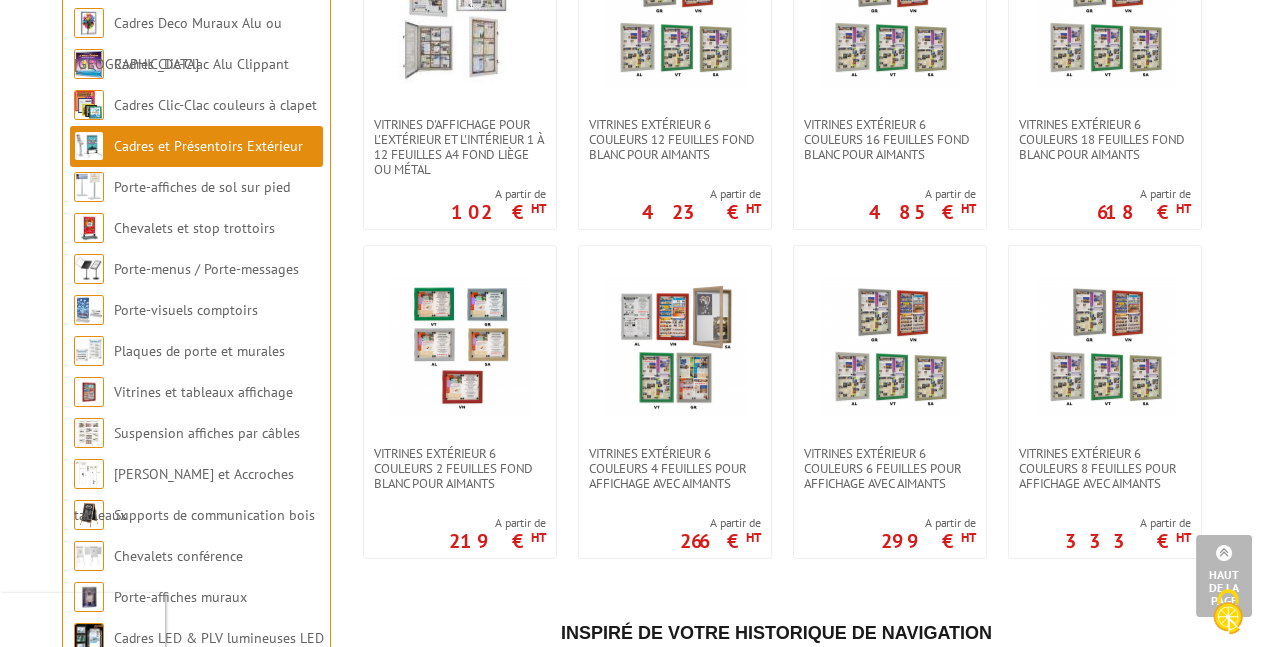 click on "Vitrines extérieur 6 couleurs 4 feuilles pour affichage avec aimants
A partir de
266 €  HT" at bounding box center (669, 397) 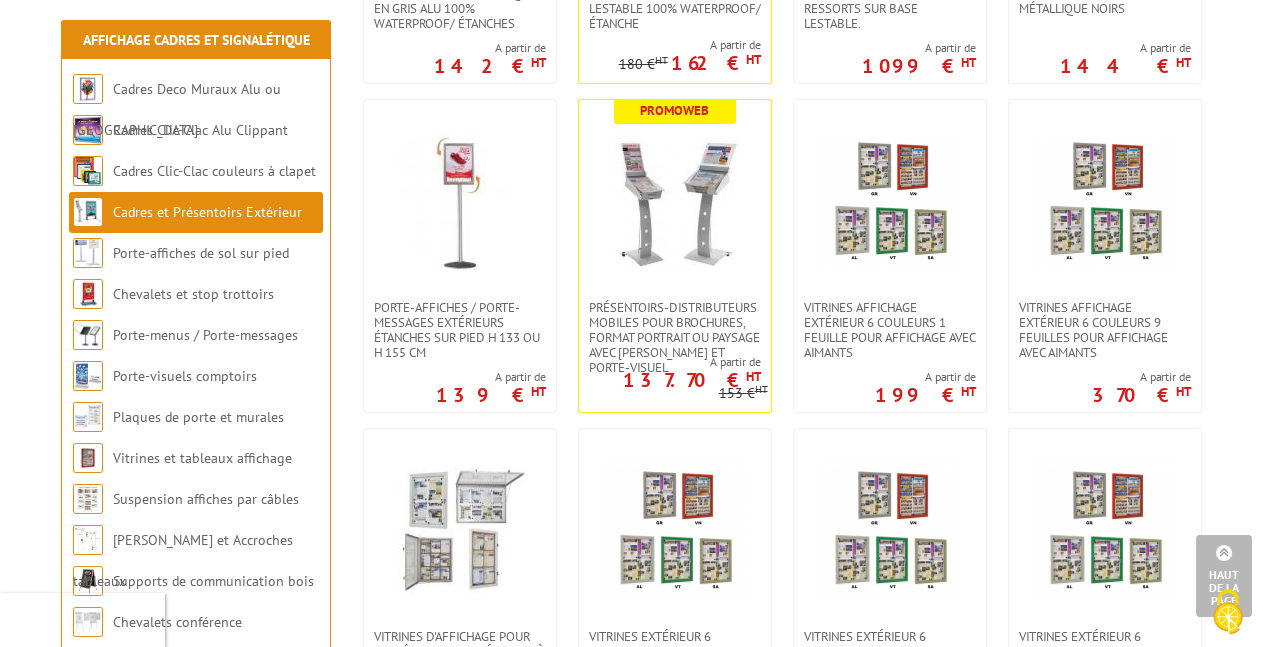 scroll, scrollTop: 1023, scrollLeft: 0, axis: vertical 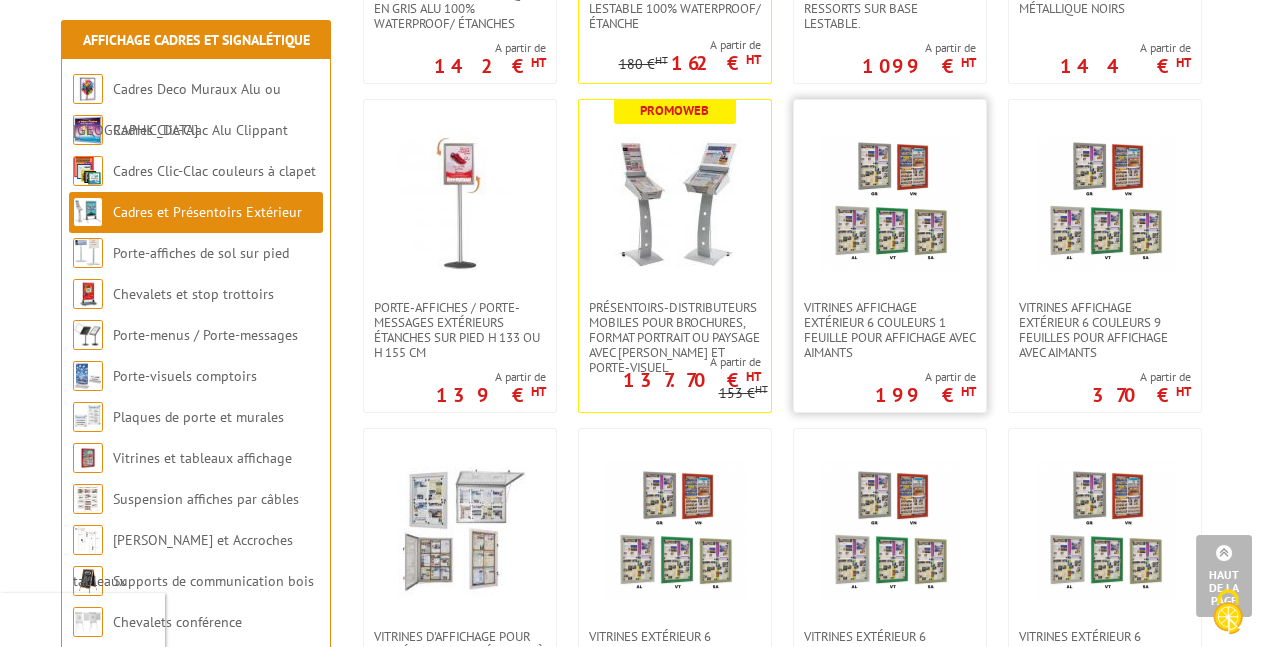 click at bounding box center (890, 200) 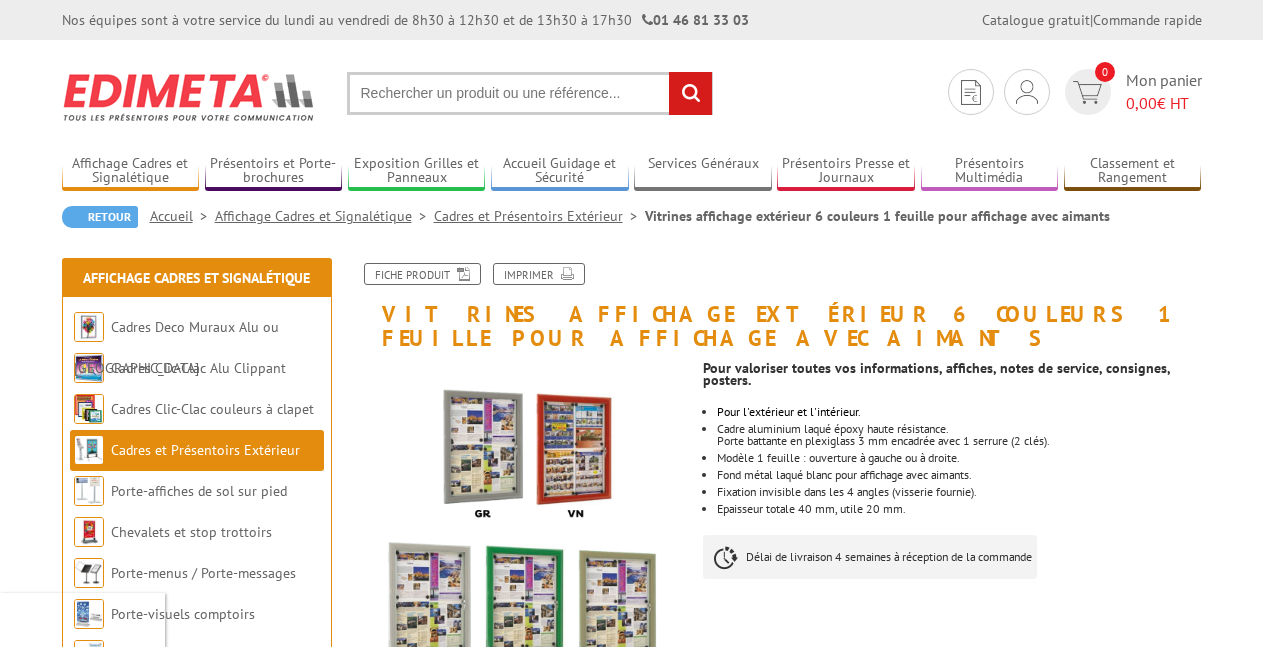 scroll, scrollTop: 0, scrollLeft: 0, axis: both 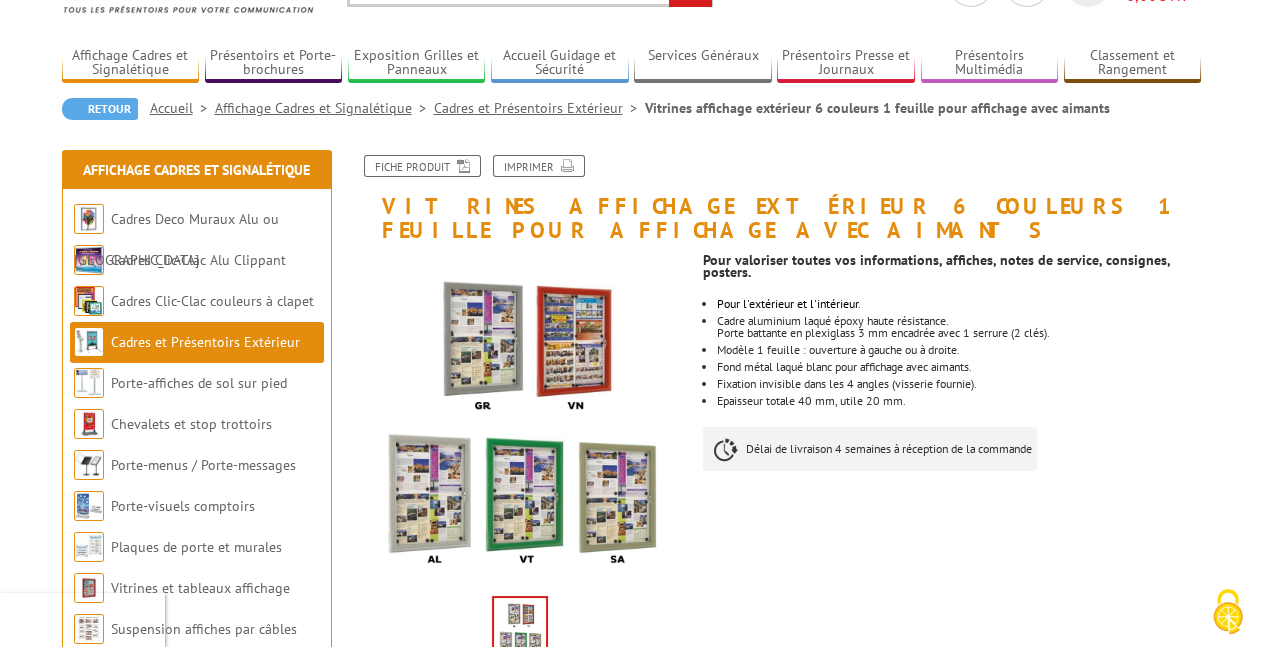 click on "Fiche produit
Imprimer
Vitrines affichage extérieur 6 couleurs 1 feuille pour affichage avec aimants
Previous Next
Pour valoriser toutes vos informations, affiches, notes de service, consignes, posters.
Pour l'extérieur et l'intérieur.                          Cadre aluminium laqué époxy haute résistance.
Porte battante en plexiglass 3 mm encadrée avec 1 serrure (2 clés).                          Modèle 1 feuille : ouverture à gauche ou à droite.                          Fond métal laqué blanc pour affichage avec aimants.                          240 -" at bounding box center [777, 1901] 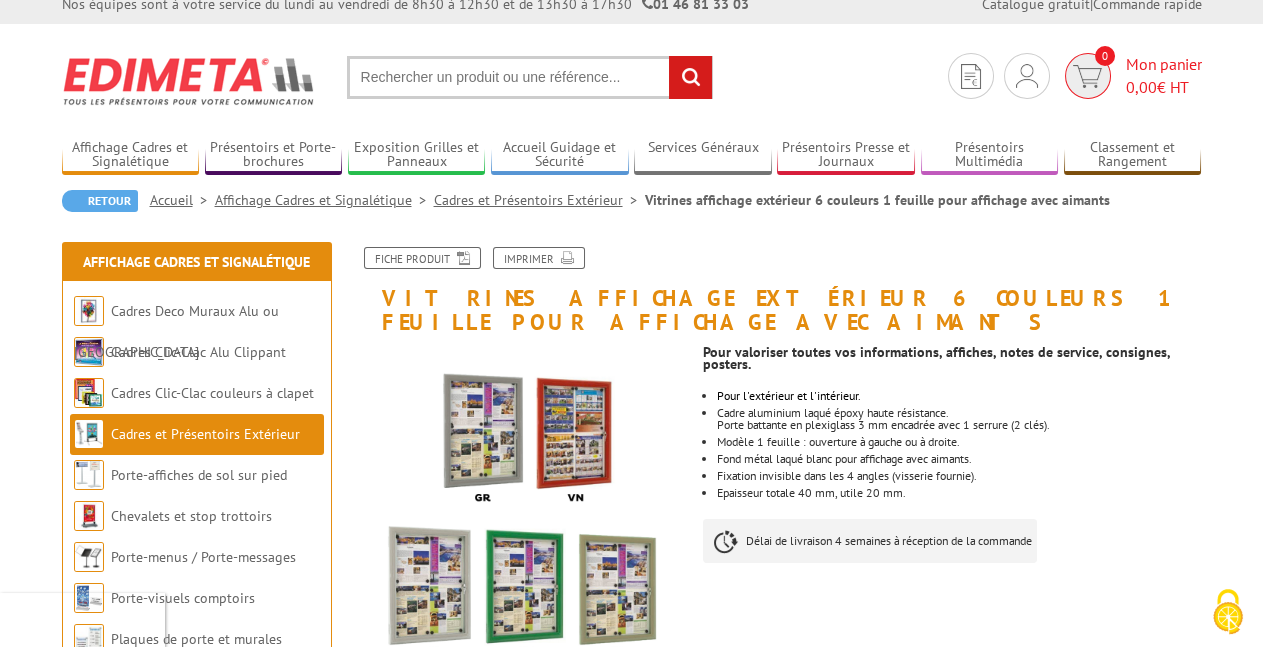 scroll, scrollTop: 0, scrollLeft: 0, axis: both 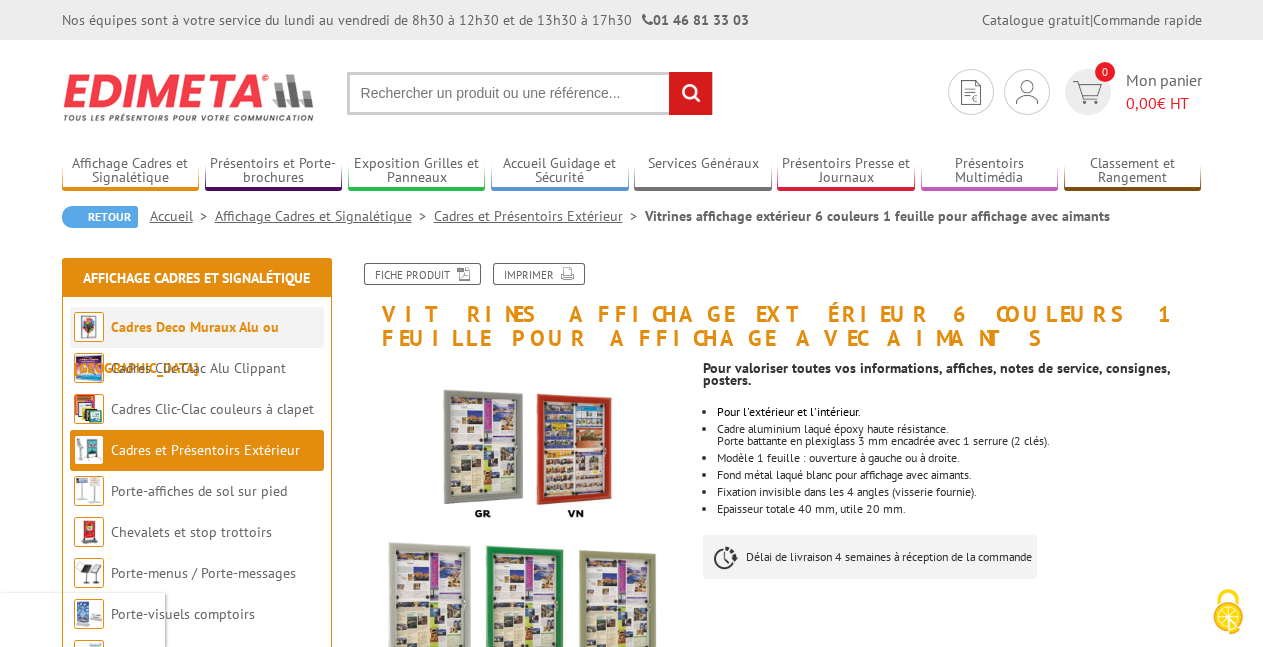 click on "Cadres Deco Muraux Alu ou [GEOGRAPHIC_DATA]" at bounding box center (176, 347) 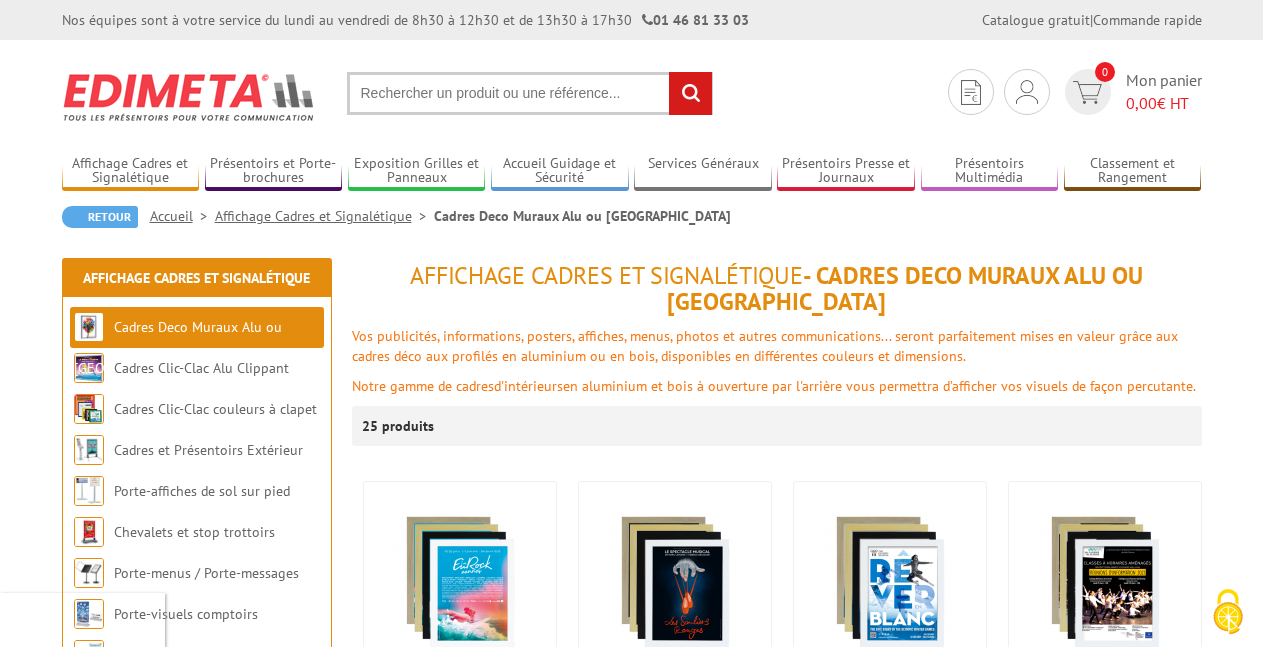 scroll, scrollTop: 0, scrollLeft: 0, axis: both 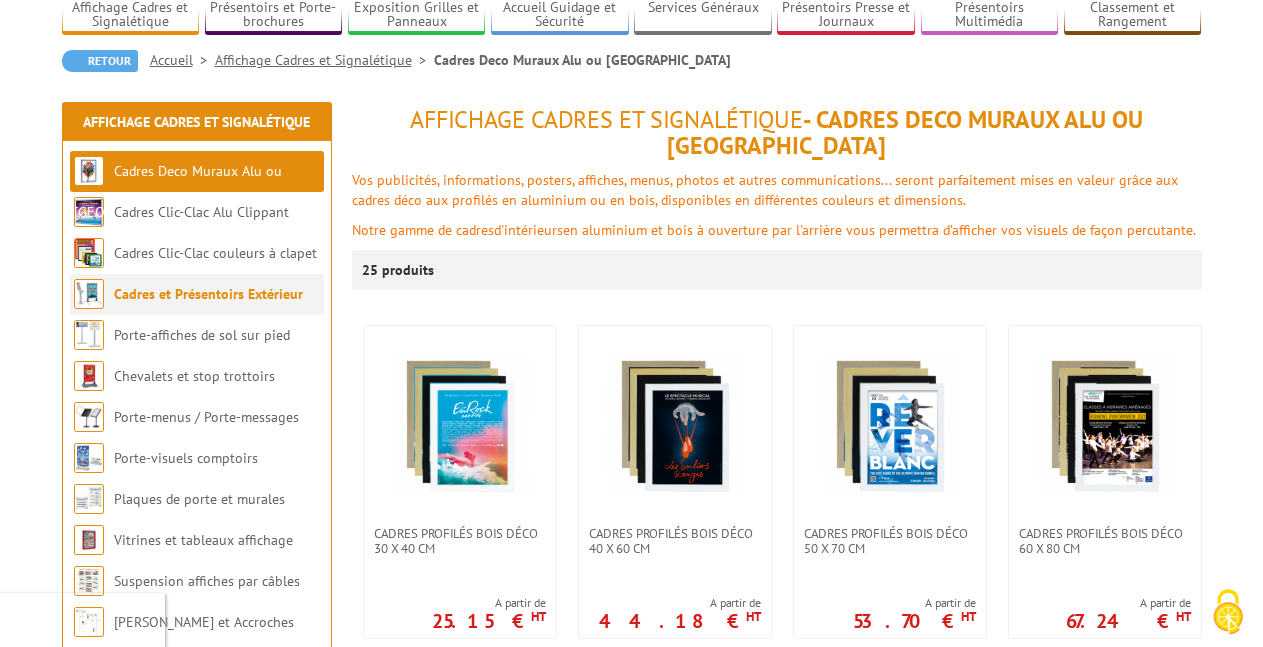 click on "Cadres et Présentoirs Extérieur" at bounding box center [208, 294] 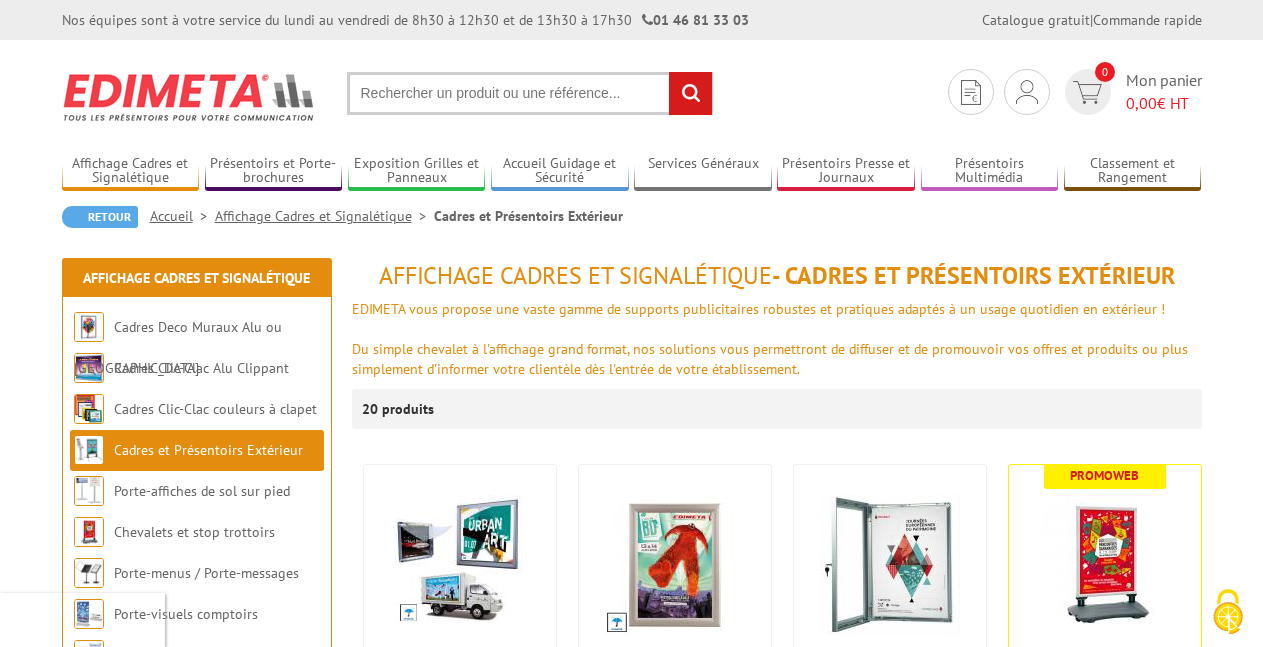 scroll, scrollTop: 0, scrollLeft: 0, axis: both 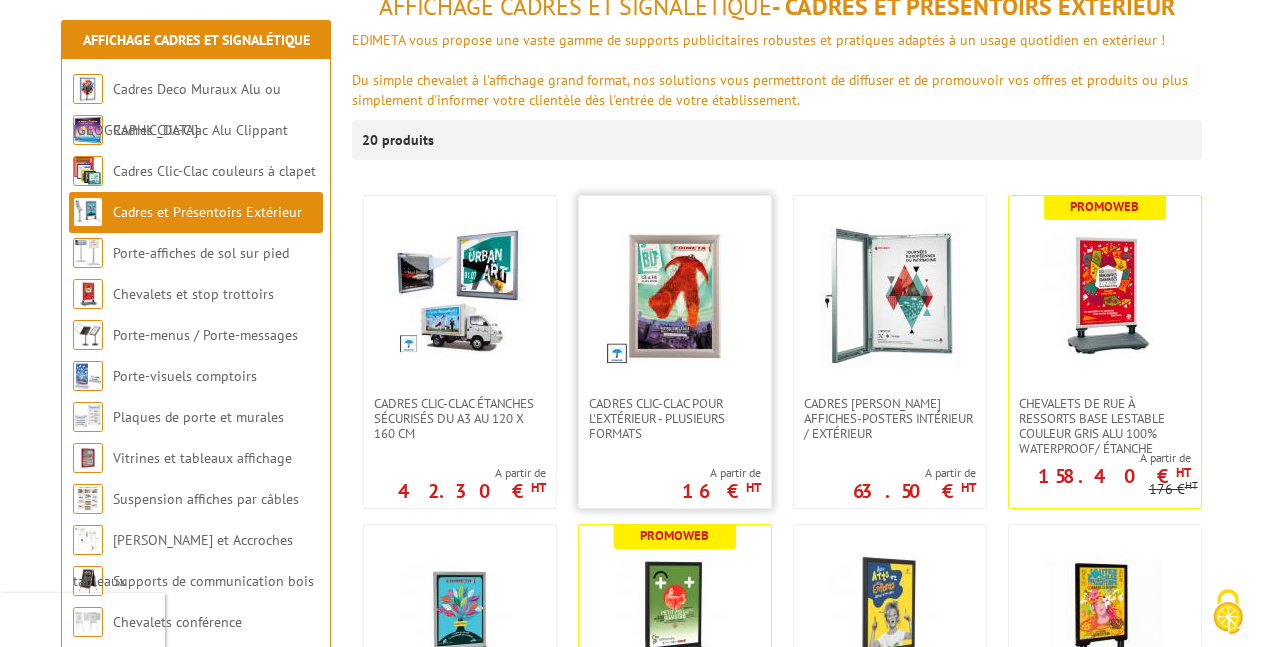 click at bounding box center (675, 296) 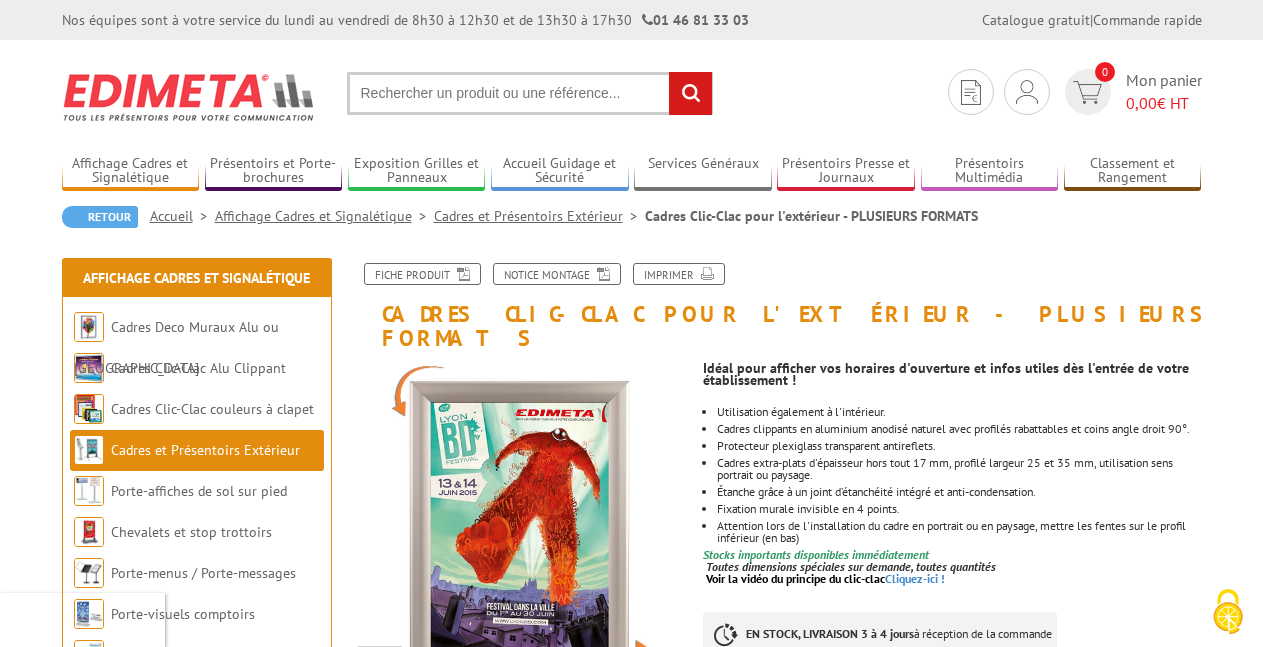 scroll, scrollTop: 0, scrollLeft: 0, axis: both 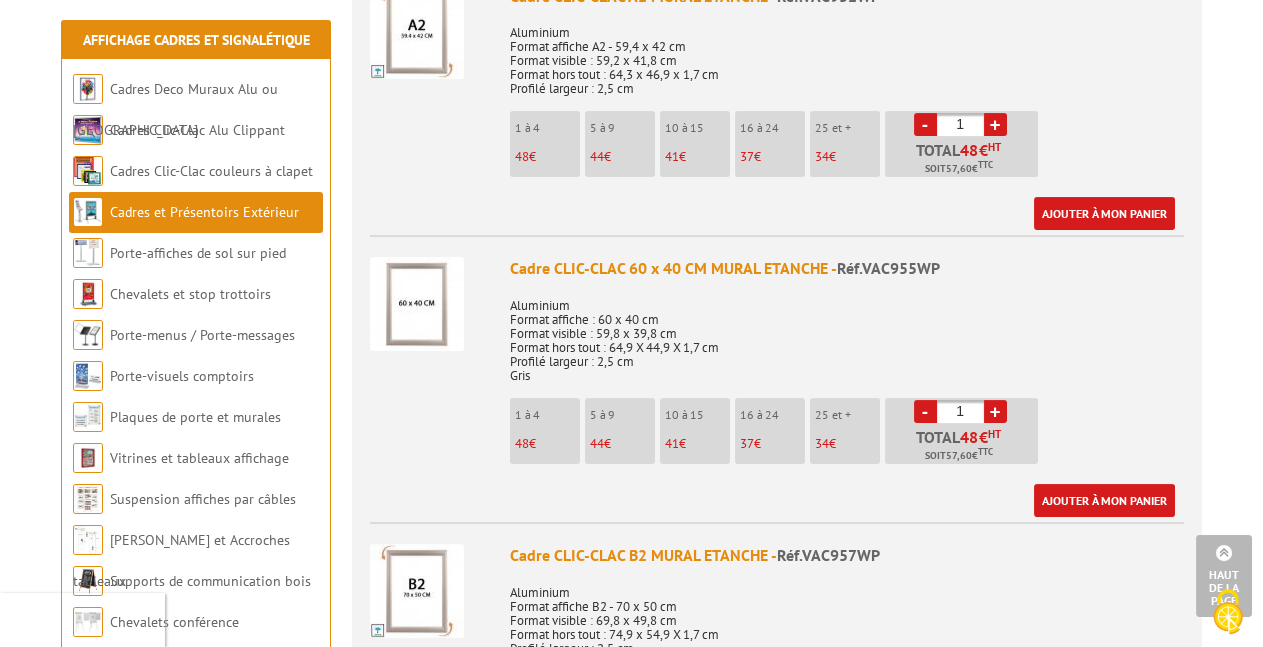 click on "Ajouter à mon panier" at bounding box center [842, 213] 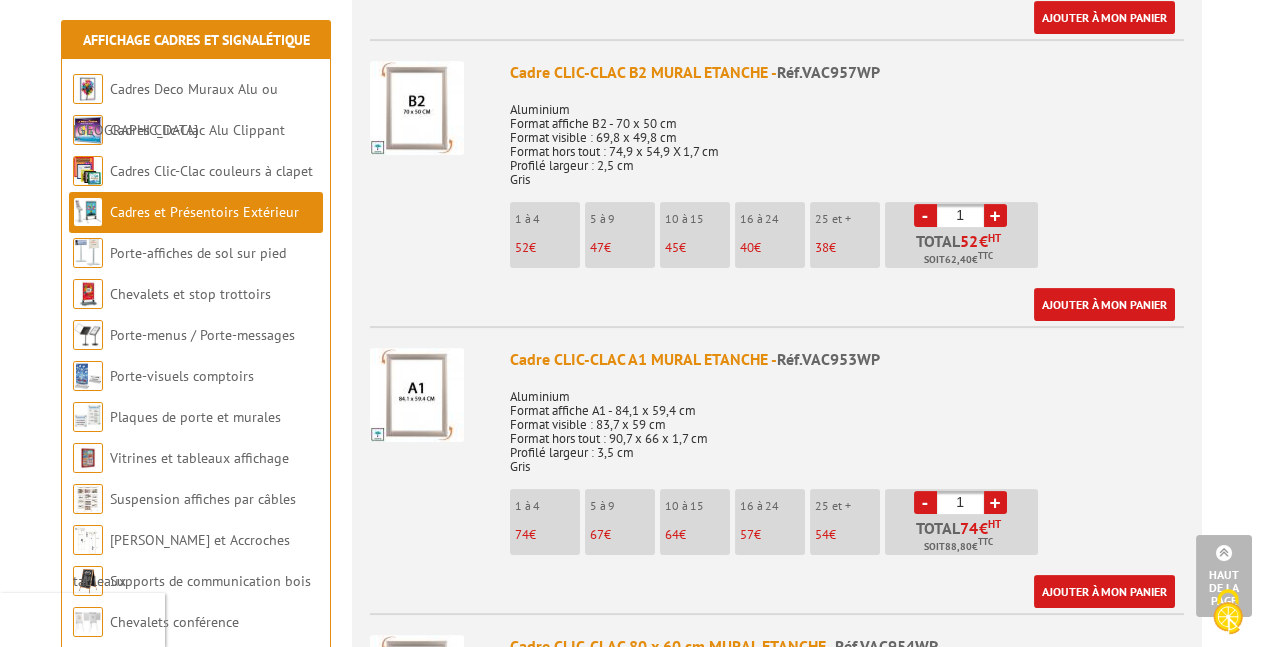 scroll, scrollTop: 2155, scrollLeft: 0, axis: vertical 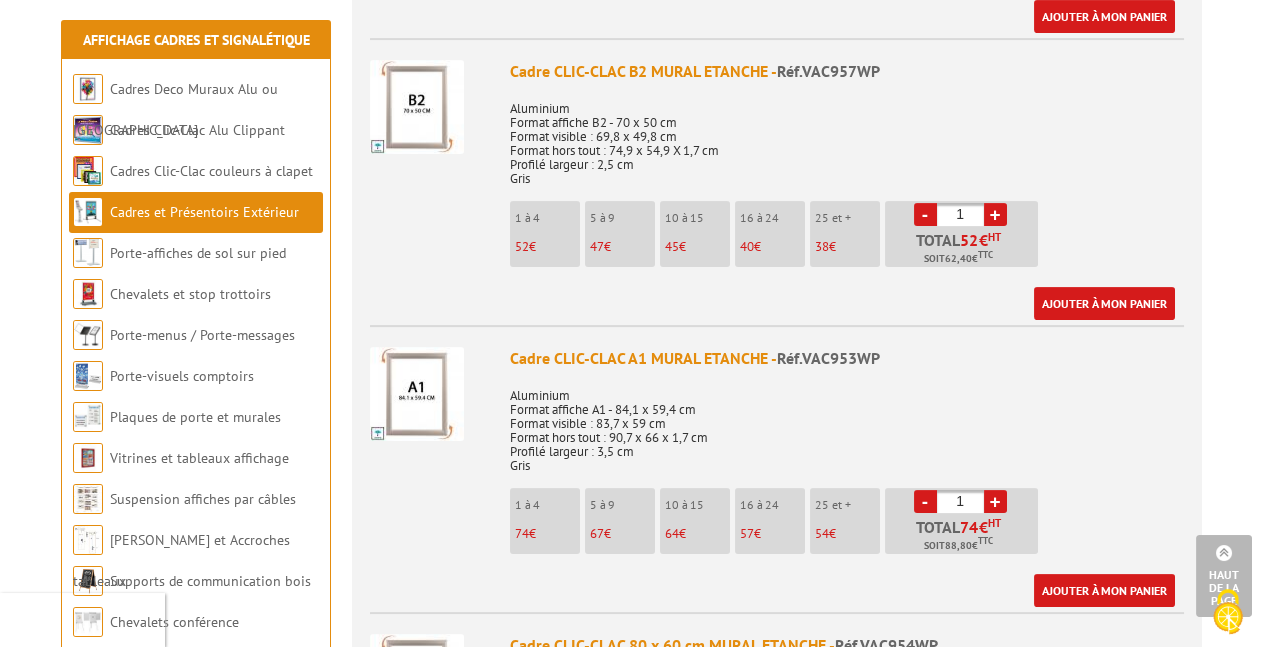 click on "Cadre CLIC-CLAC B2 MURAL ETANCHE -  Réf.VAC957WP
Aluminium Format affiche B2 - 70 x 50 cm Format visible : 69,8 x 49,8 cm Format hors tout : 74,9 x 54,9 X 1,7 cm Profilé largeur : 2,5 cm Gris
1 à 4 52  € 5 à 9 47  € 10 à 15 45  € 16 à 24 40  € 25 et + 38  € - 1 +" at bounding box center [777, 179] 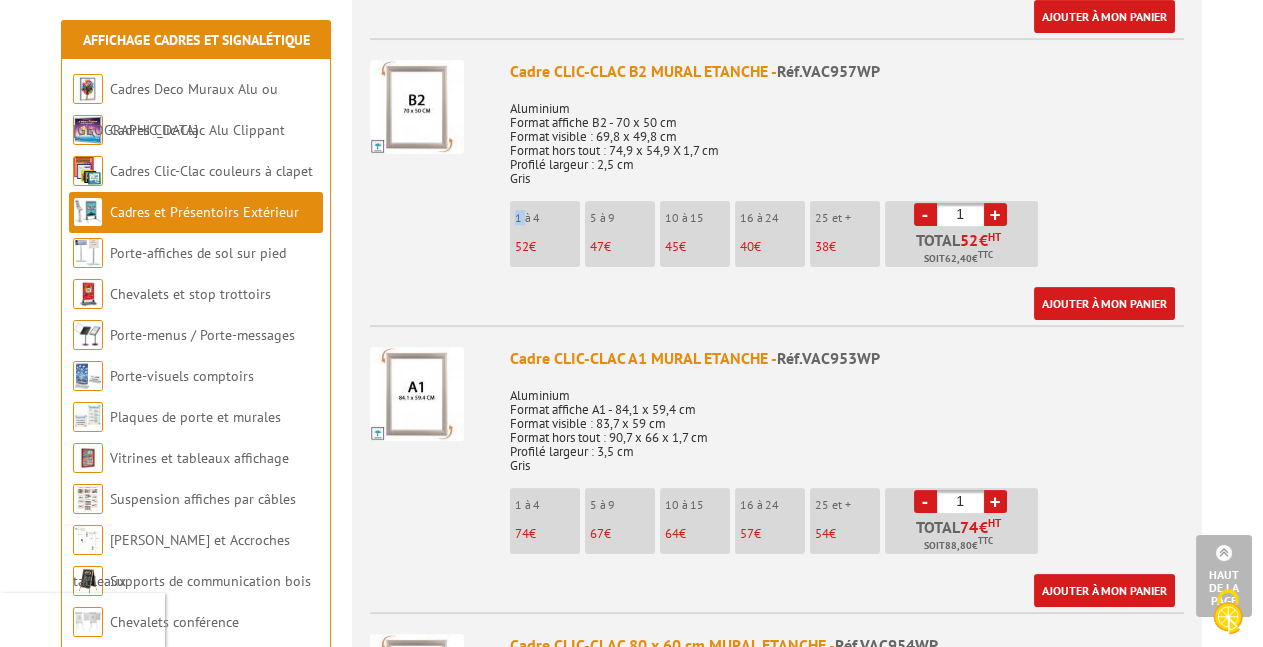 click on "Cadre CLIC-CLAC B2 MURAL ETANCHE -  Réf.VAC957WP
Aluminium Format affiche B2 - 70 x 50 cm Format visible : 69,8 x 49,8 cm Format hors tout : 74,9 x 54,9 X 1,7 cm Profilé largeur : 2,5 cm Gris
1 à 4 52  € 5 à 9 47  € 10 à 15 45  € 16 à 24 40  € 25 et + 38  € - 1 +" at bounding box center [777, 179] 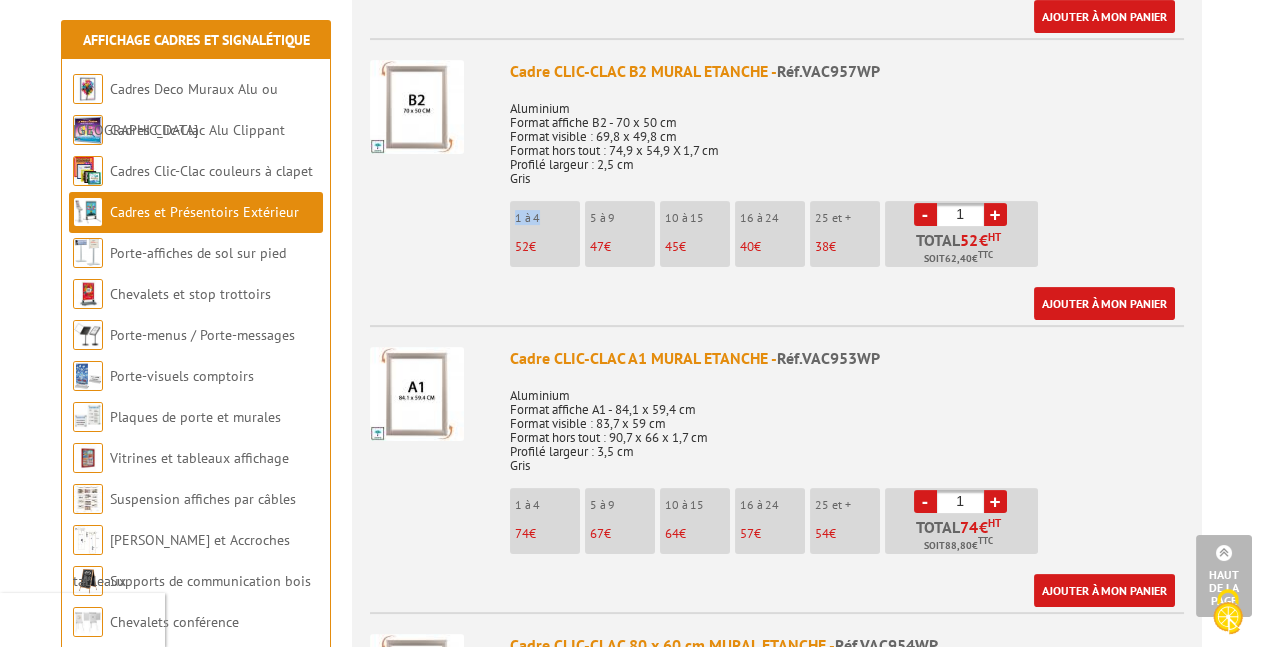 click on "Cadre CLIC-CLAC B2 MURAL ETANCHE -  Réf.VAC957WP
Aluminium Format affiche B2 - 70 x 50 cm Format visible : 69,8 x 49,8 cm Format hors tout : 74,9 x 54,9 X 1,7 cm Profilé largeur : 2,5 cm Gris
1 à 4 52  € 5 à 9 47  € 10 à 15 45  € 16 à 24 40  € 25 et + 38  € - 1 +" at bounding box center [777, 179] 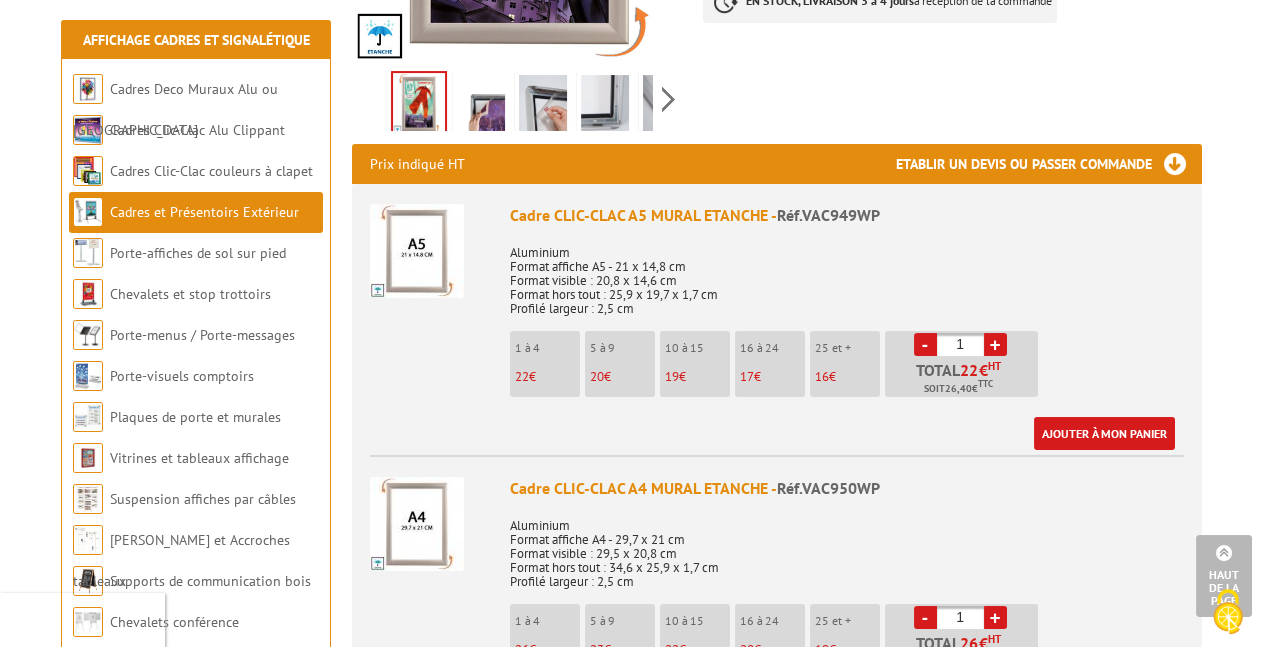 scroll, scrollTop: 636, scrollLeft: 0, axis: vertical 